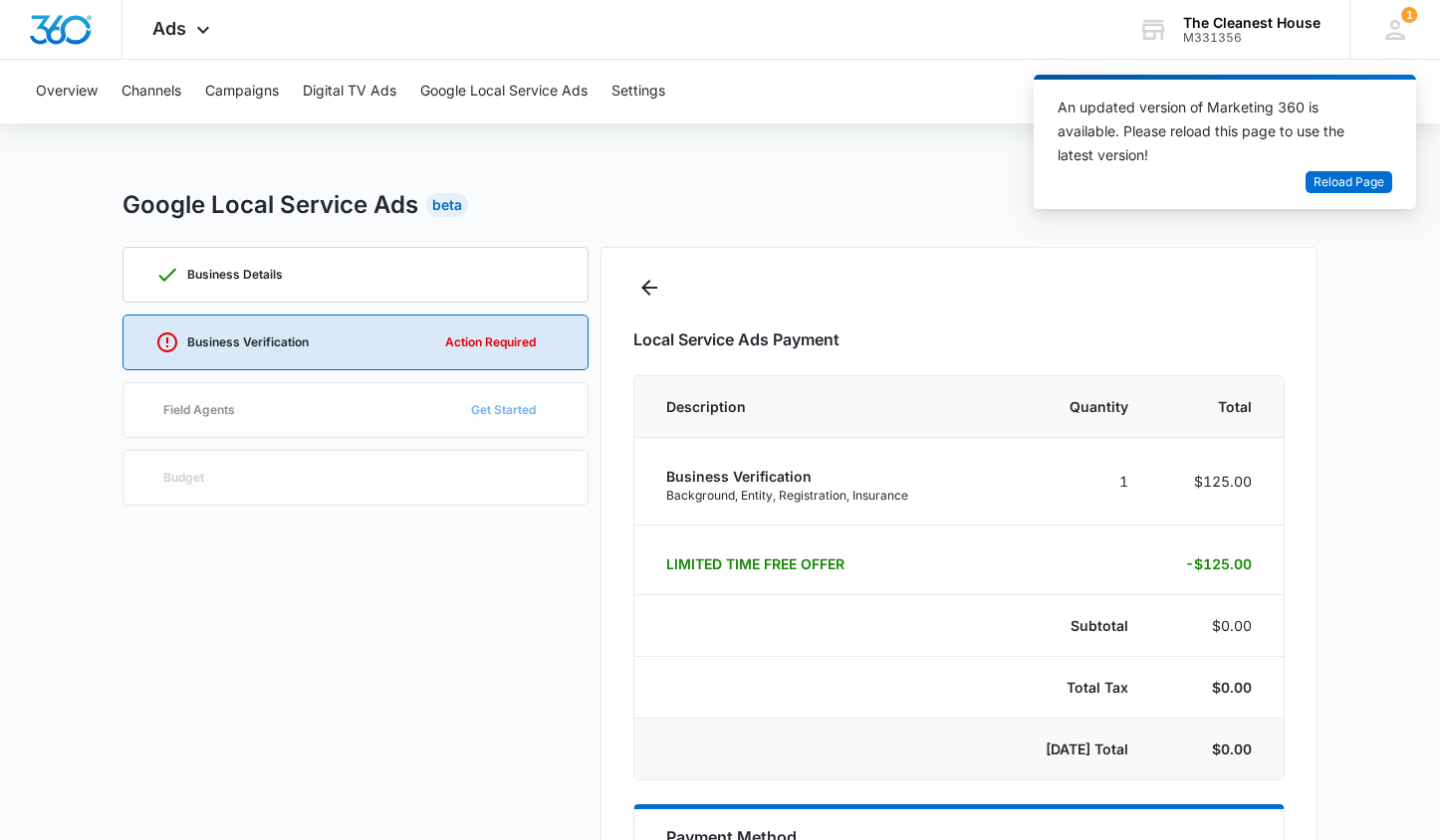 select on "pm_1RTTzAA4n8RTgNjUMSvckNNq" 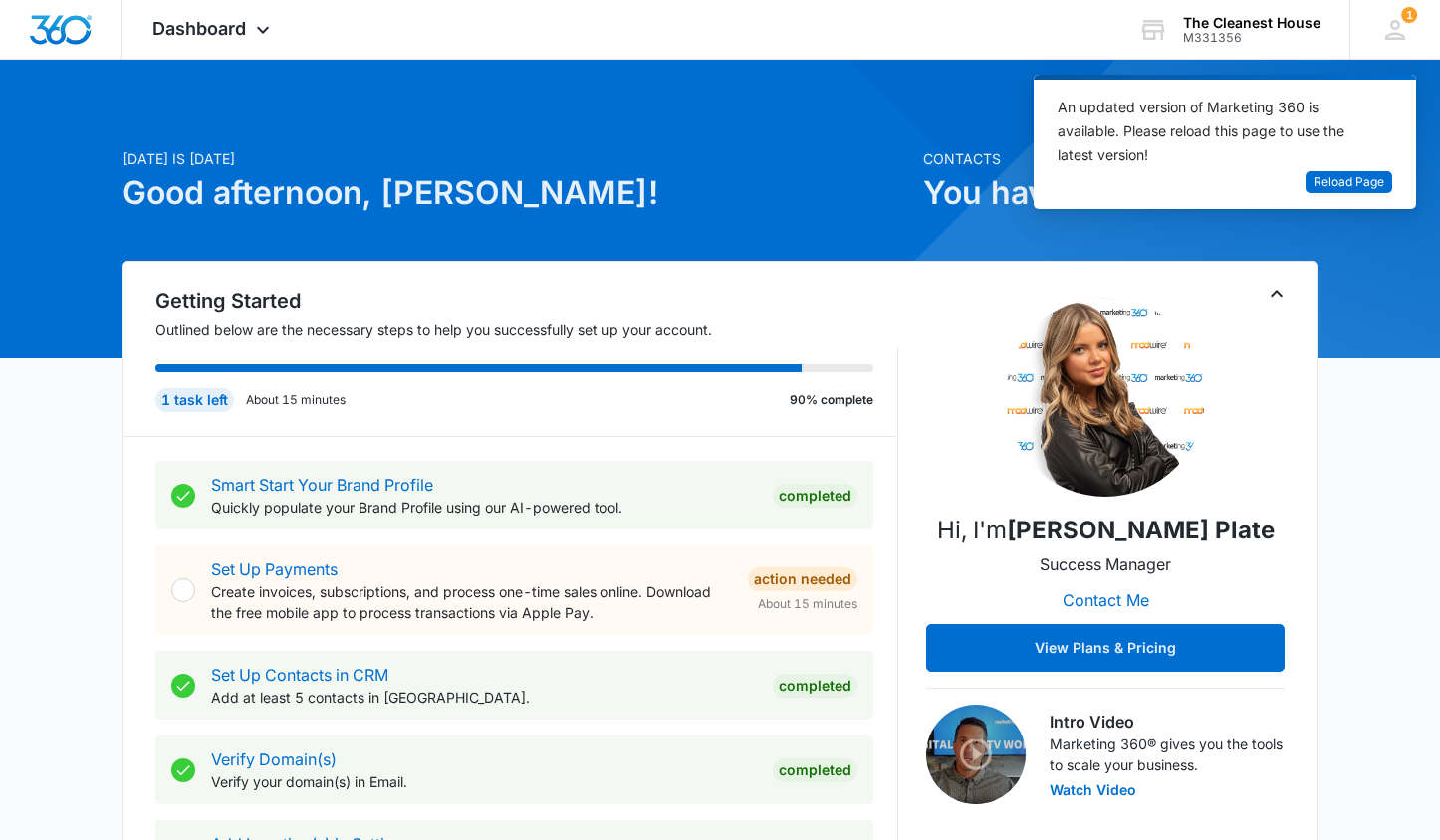 scroll, scrollTop: 0, scrollLeft: 0, axis: both 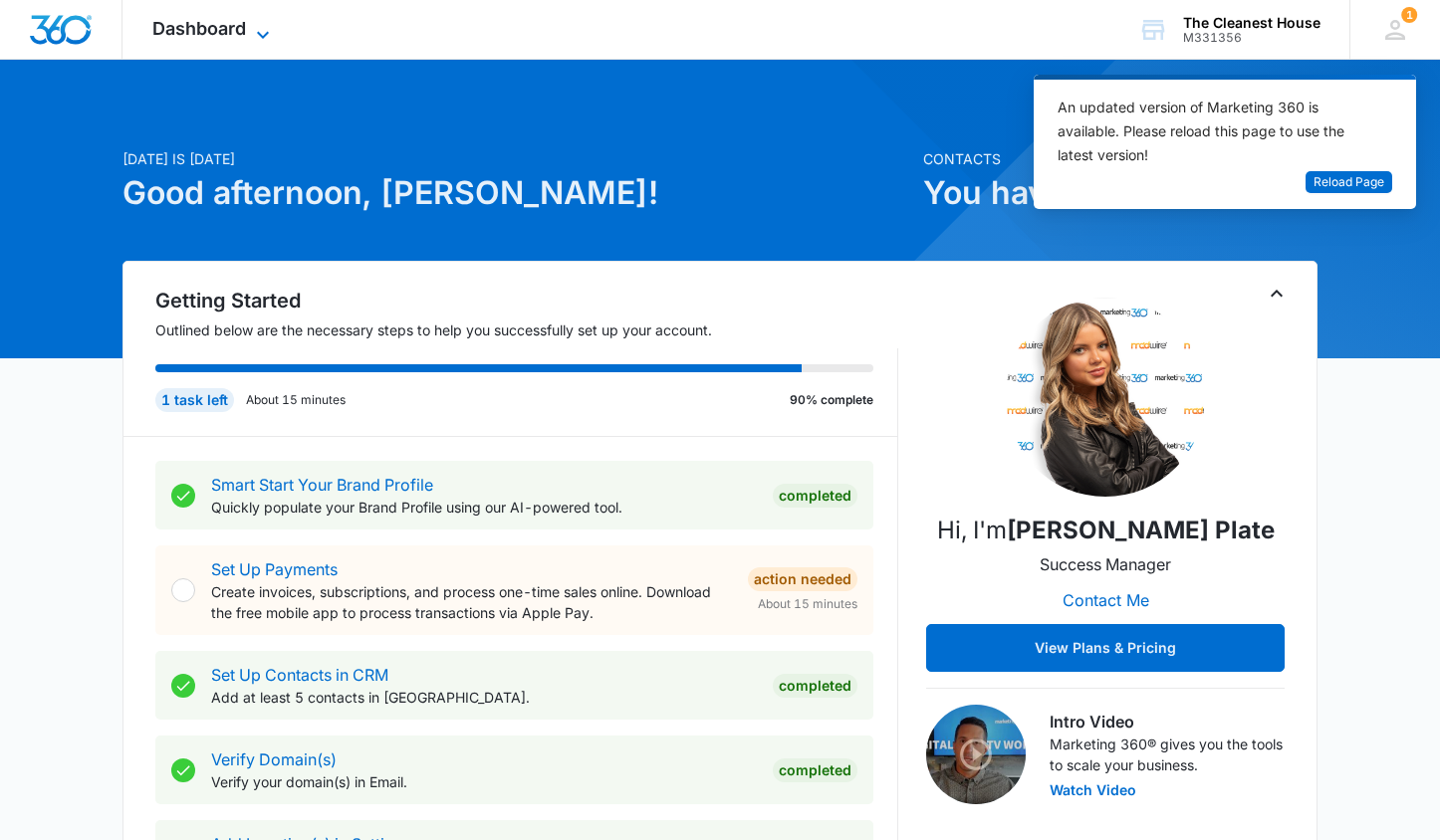 click on "Dashboard" at bounding box center [199, 28] 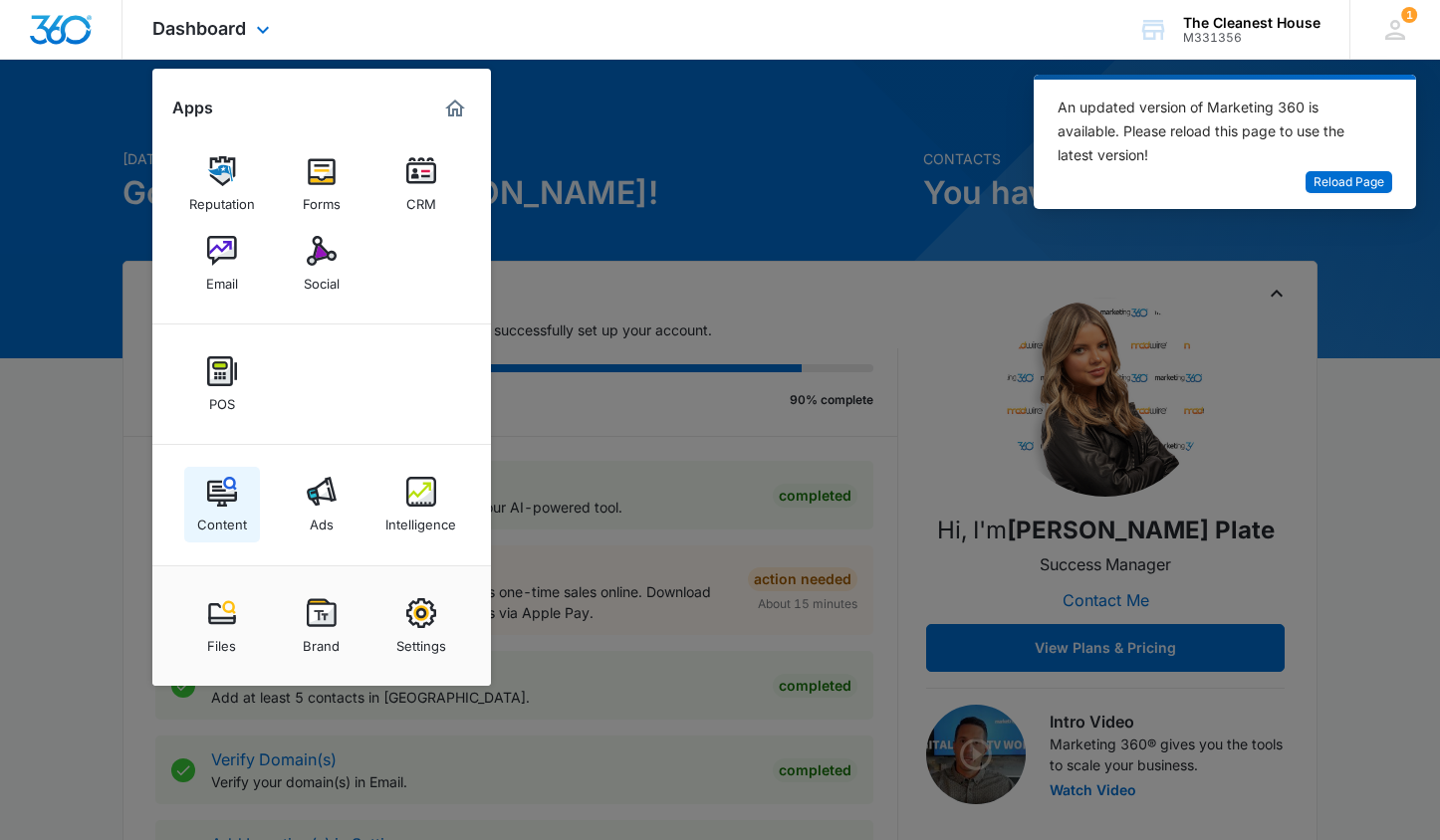 click on "Content" at bounding box center (222, 505) 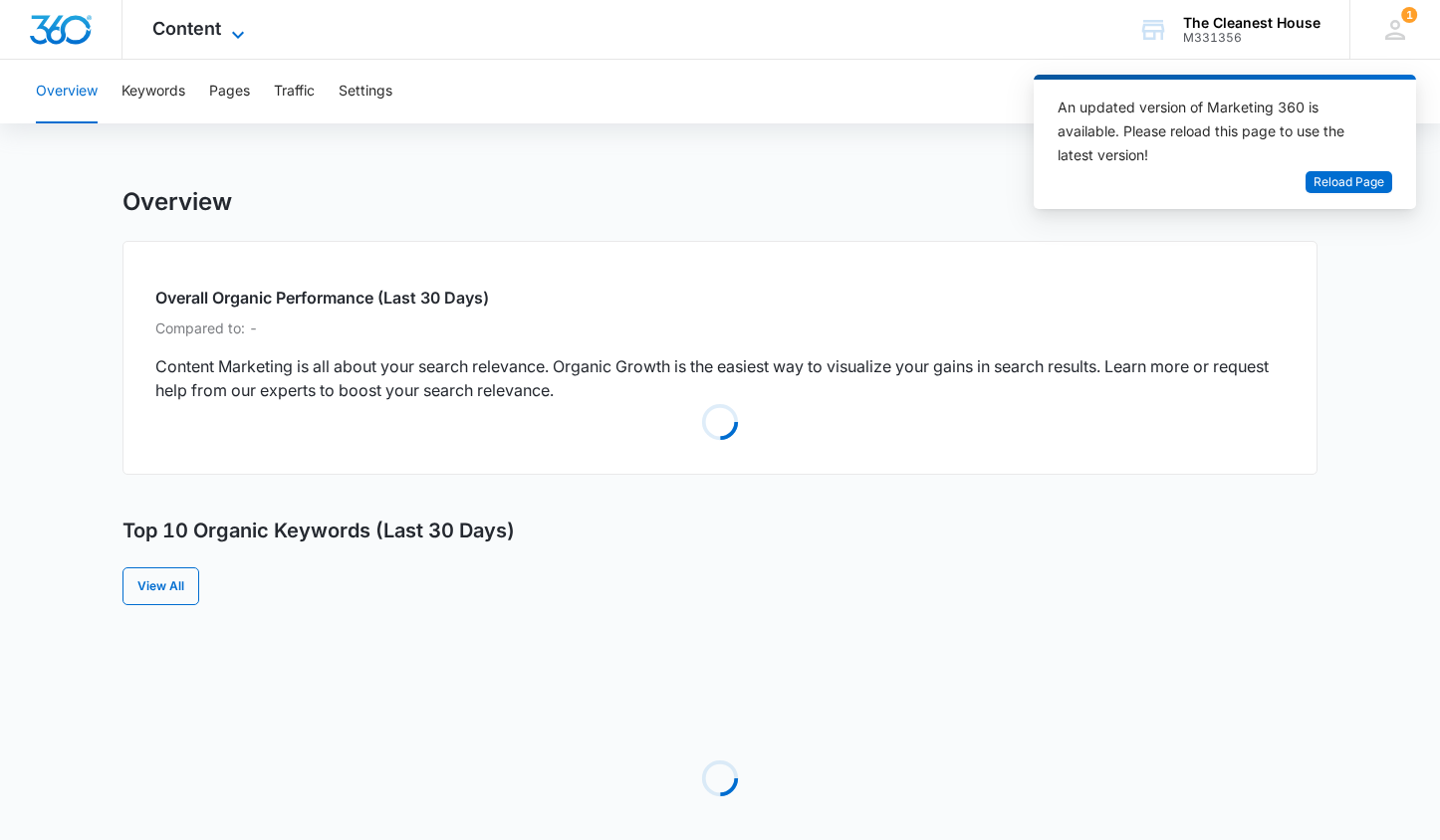 click on "Content" at bounding box center (186, 28) 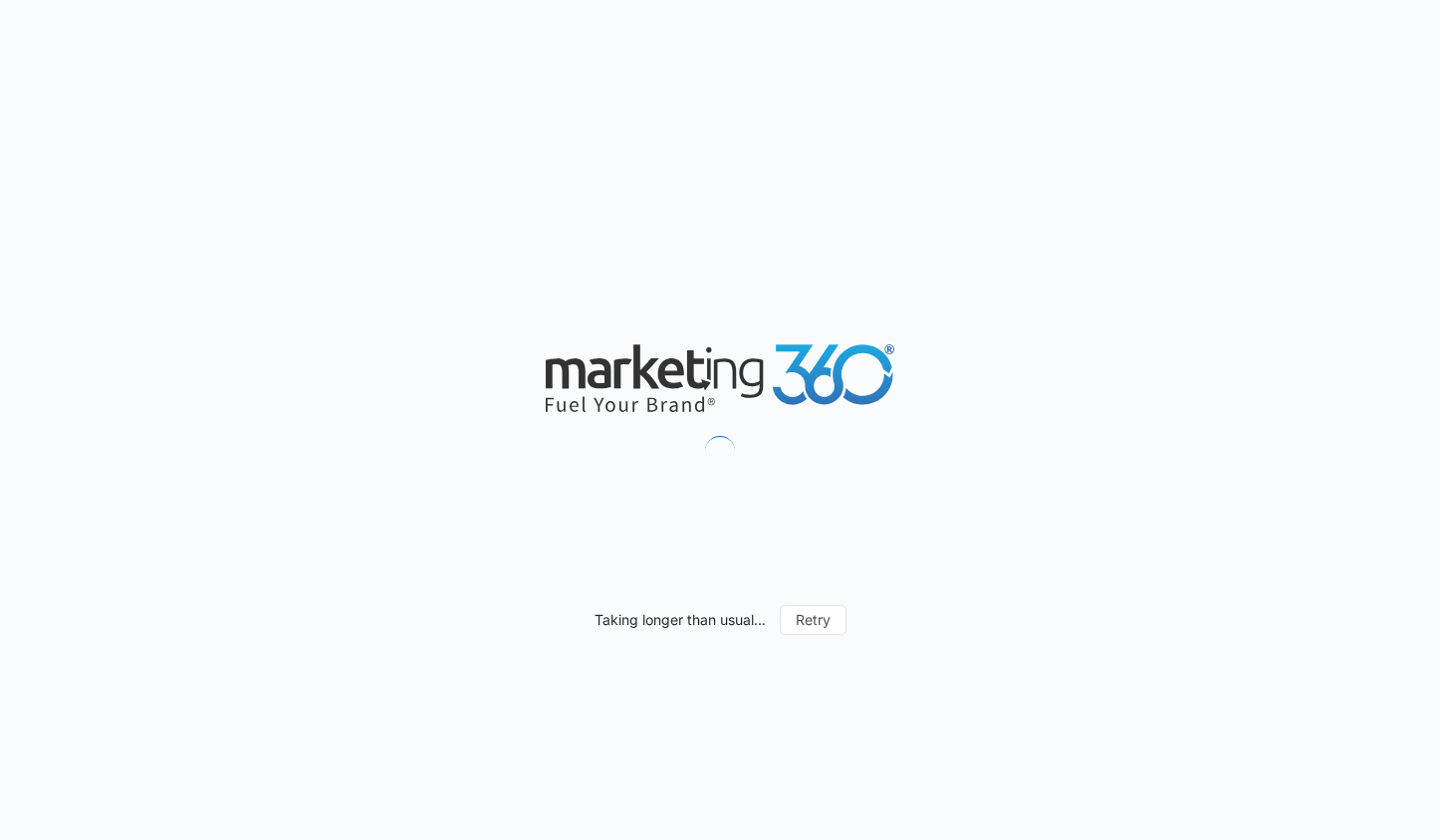 scroll, scrollTop: 0, scrollLeft: 0, axis: both 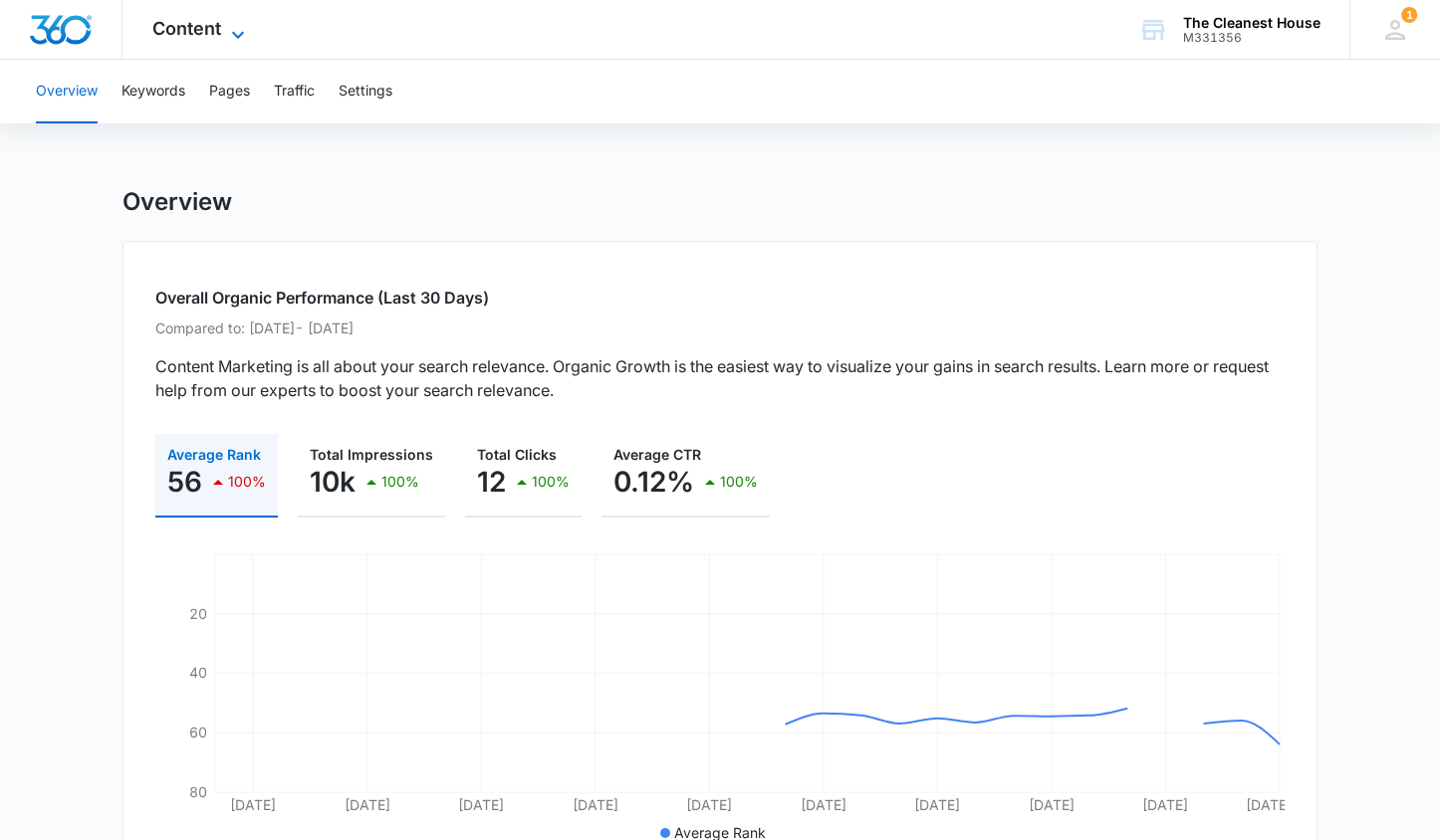 click on "Content" at bounding box center [186, 28] 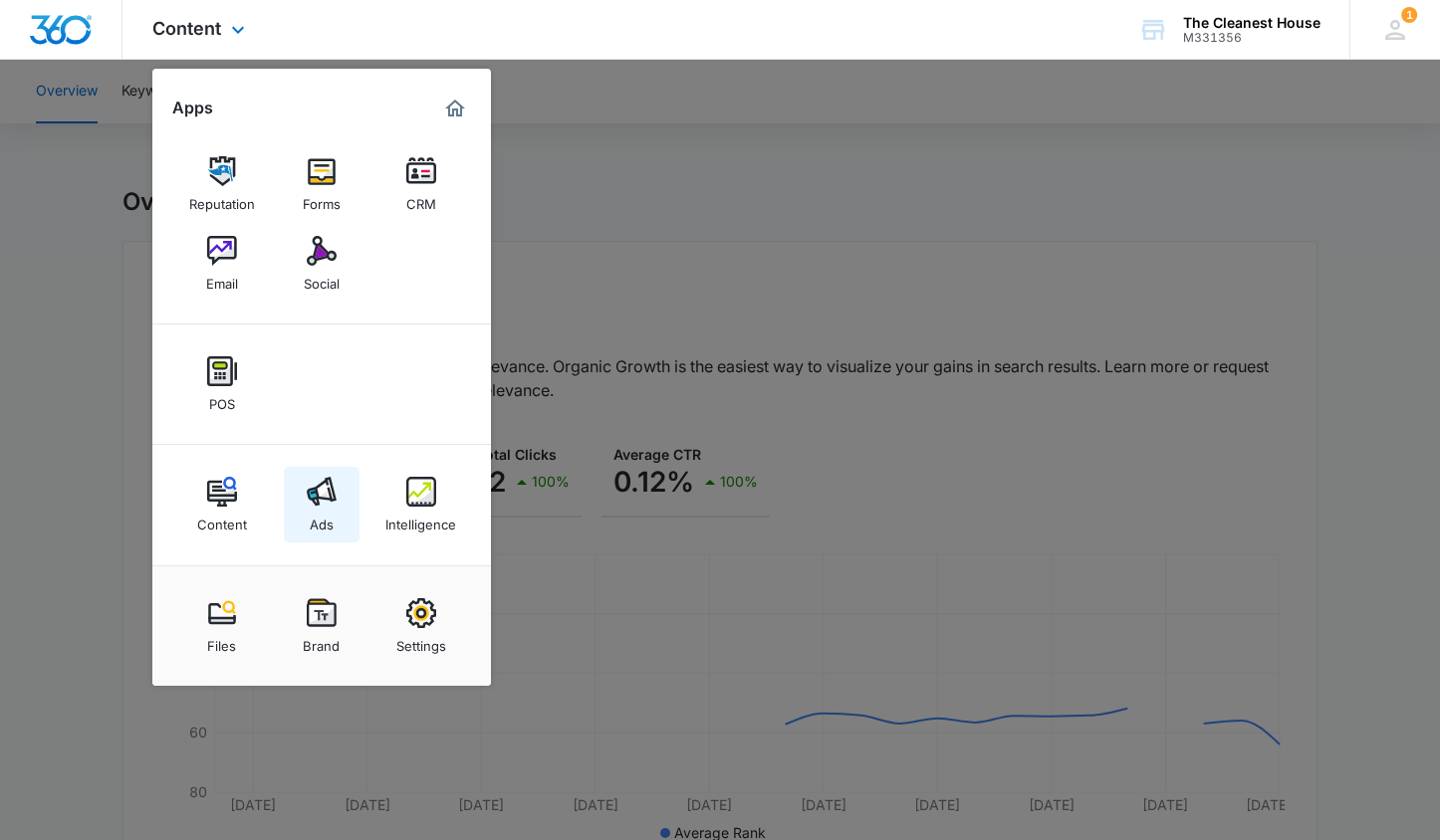 click at bounding box center (322, 492) 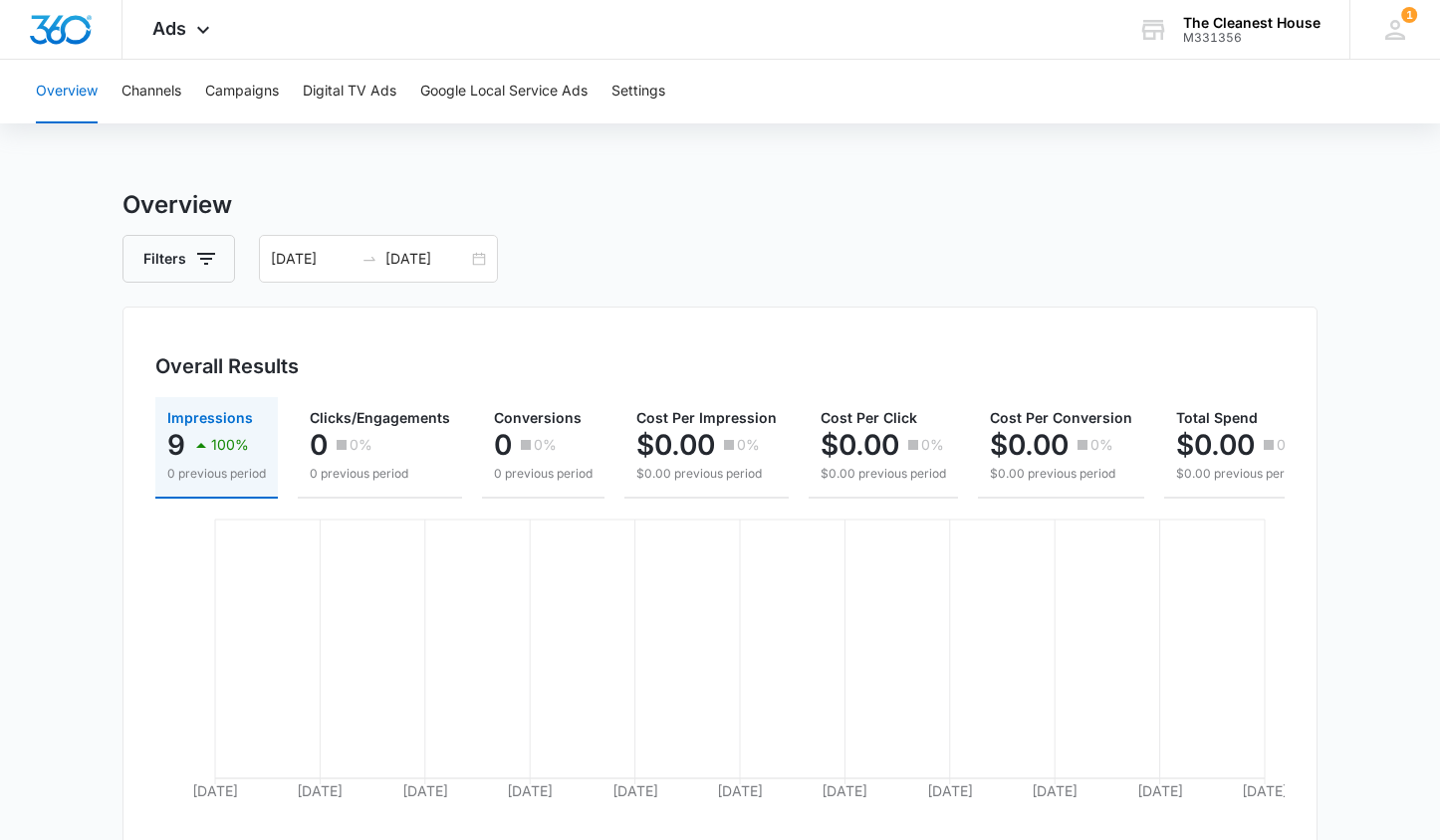 scroll, scrollTop: 0, scrollLeft: 0, axis: both 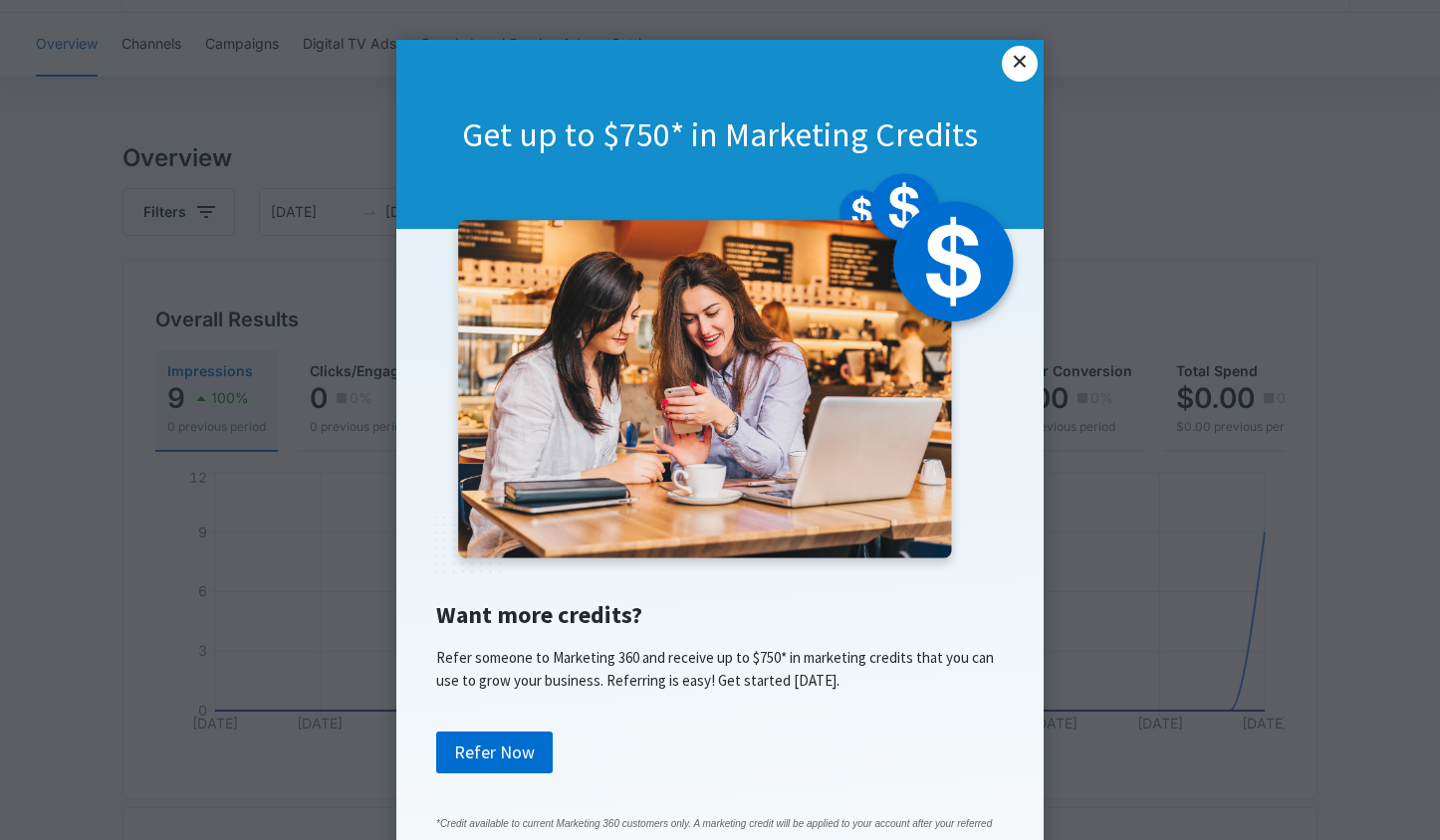 click on "×" at bounding box center [1020, 64] 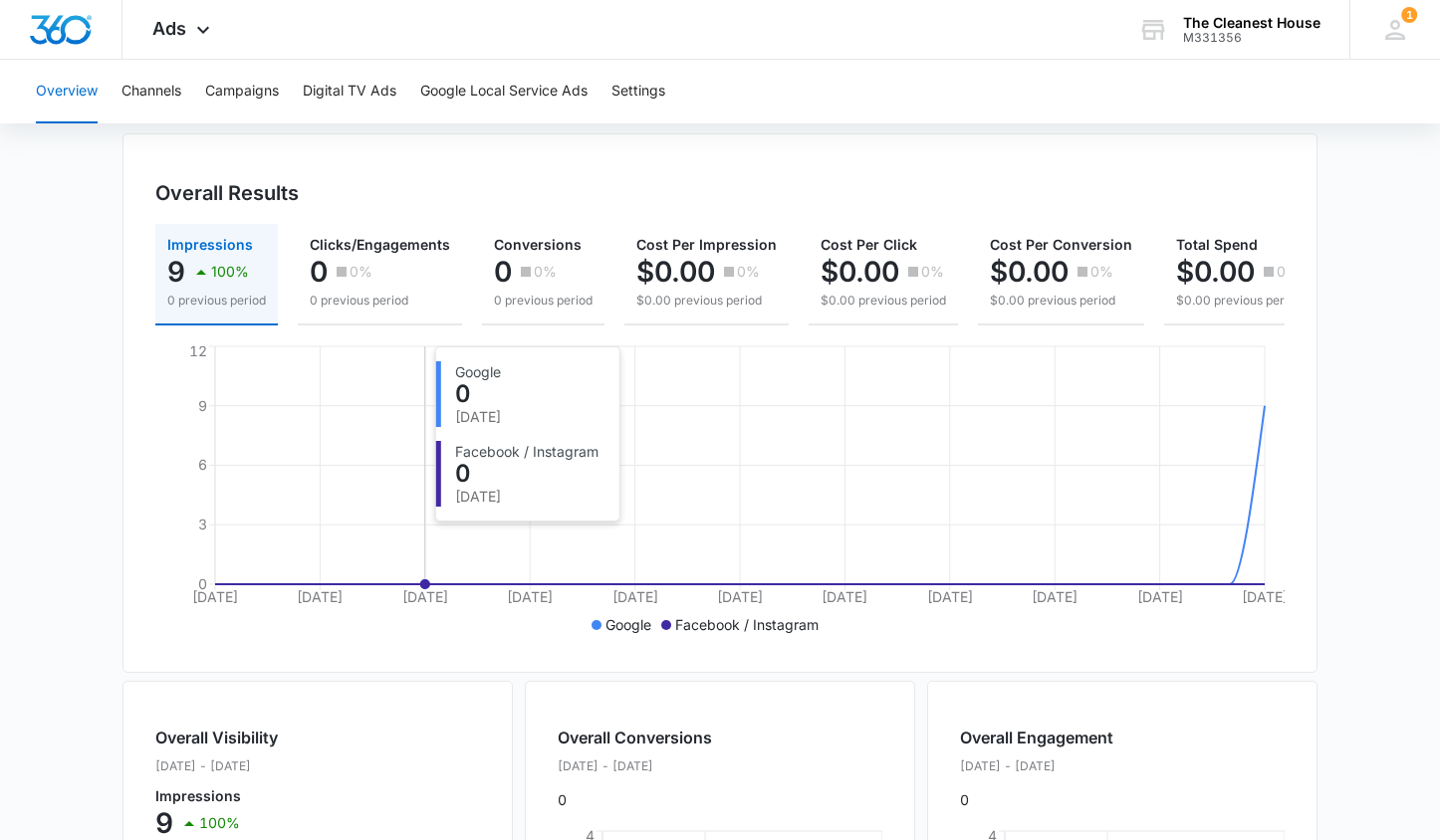 scroll, scrollTop: 0, scrollLeft: 0, axis: both 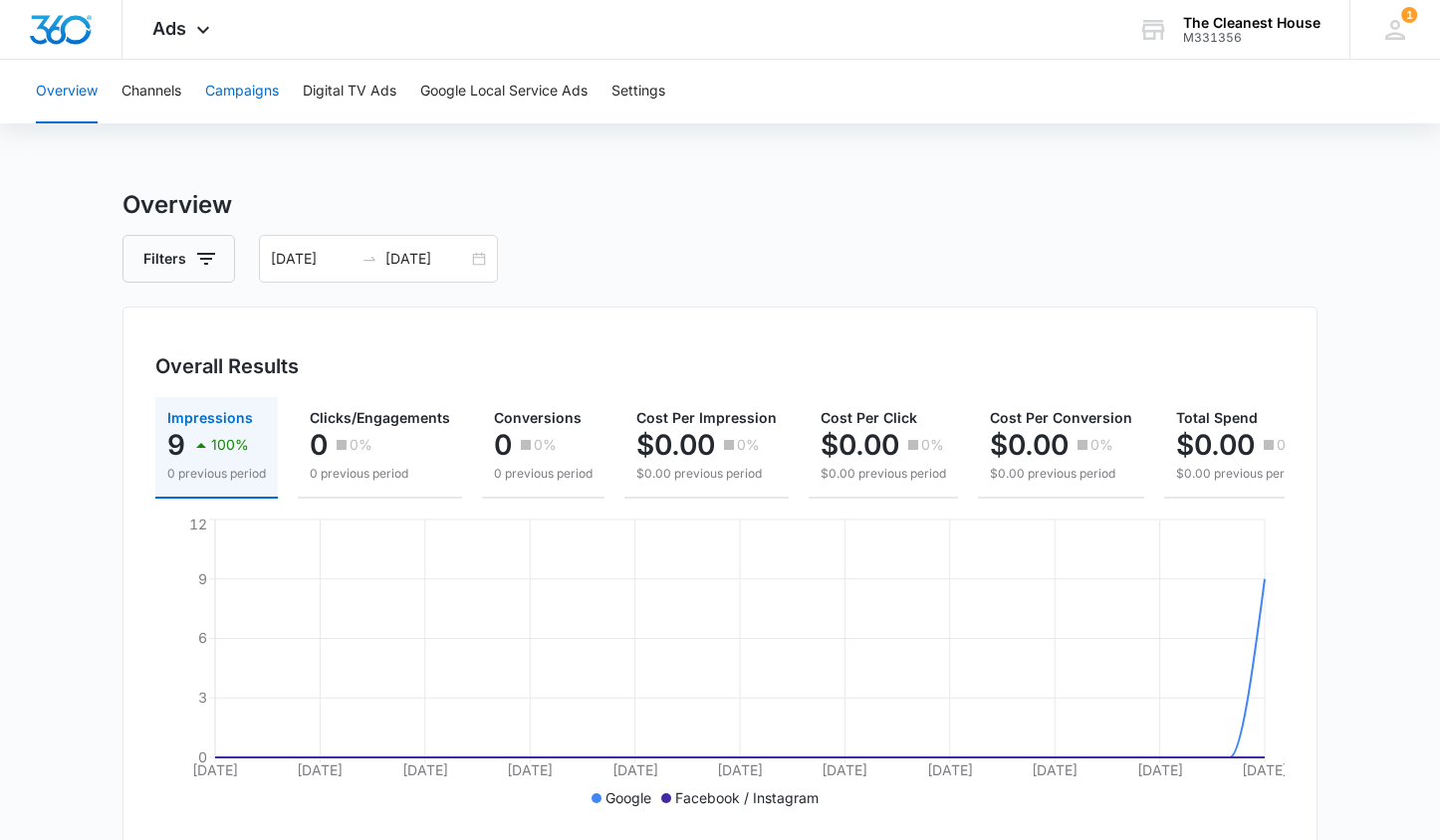 click on "Campaigns" at bounding box center (242, 92) 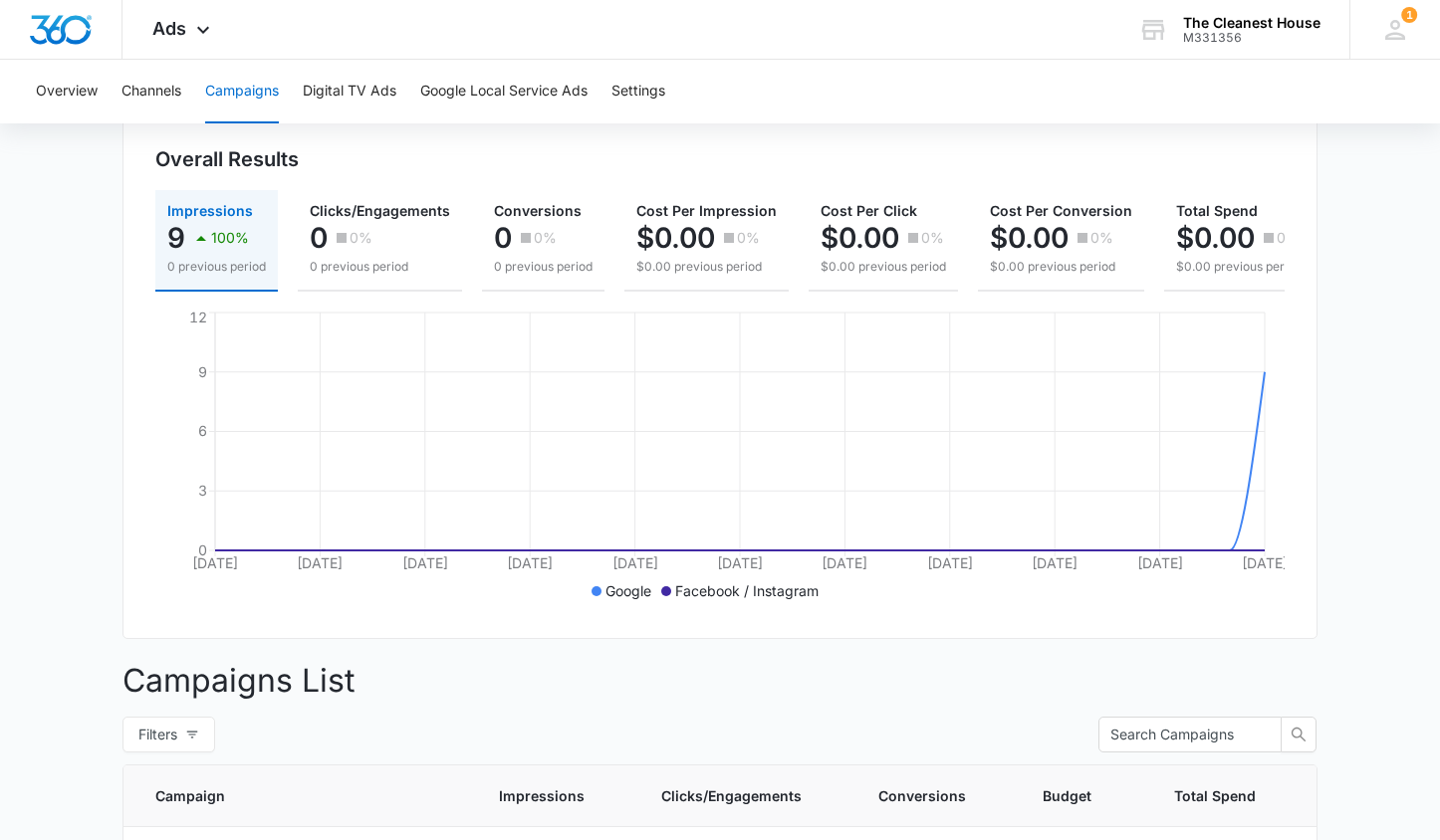 scroll, scrollTop: 0, scrollLeft: 0, axis: both 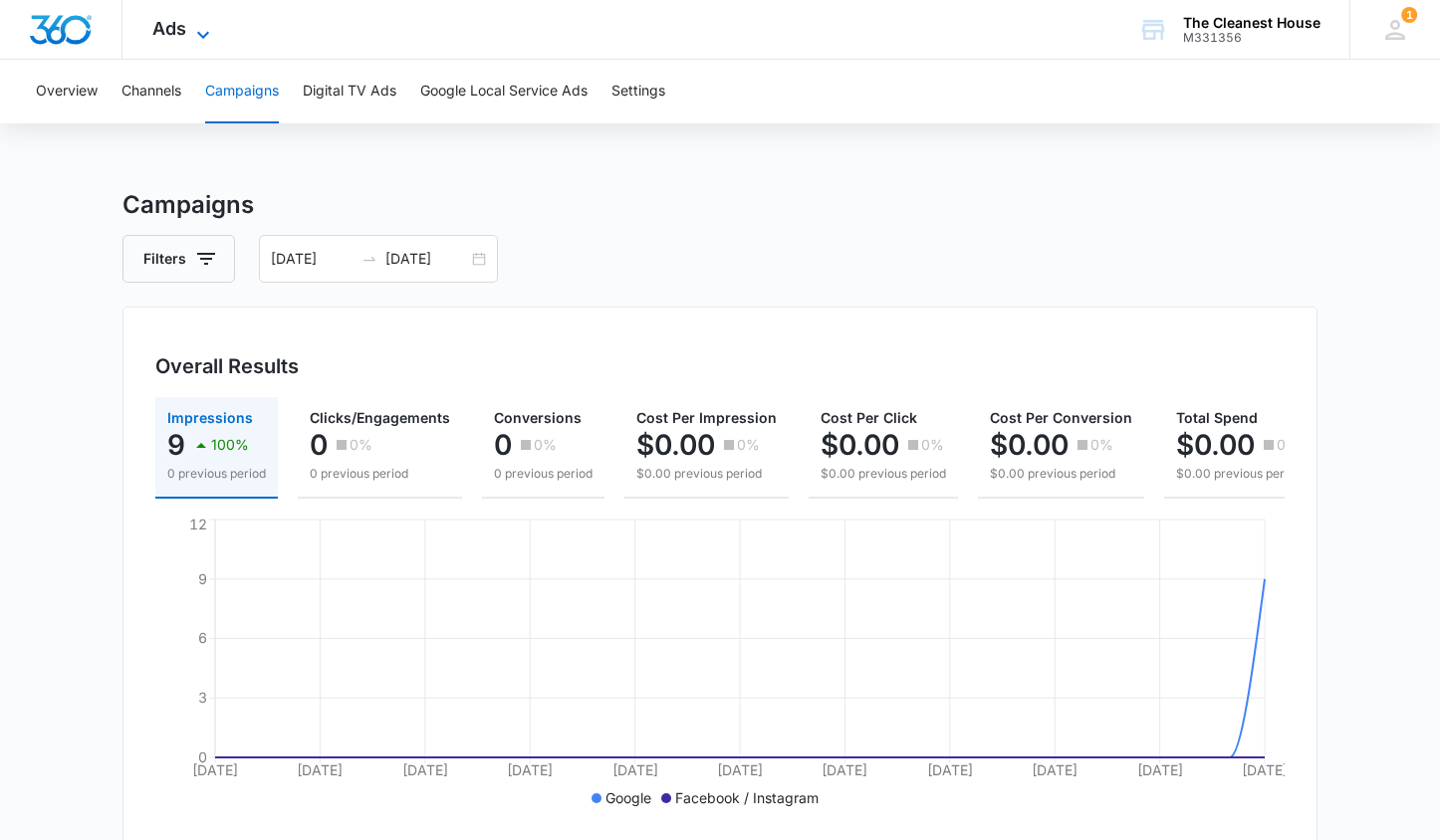 click 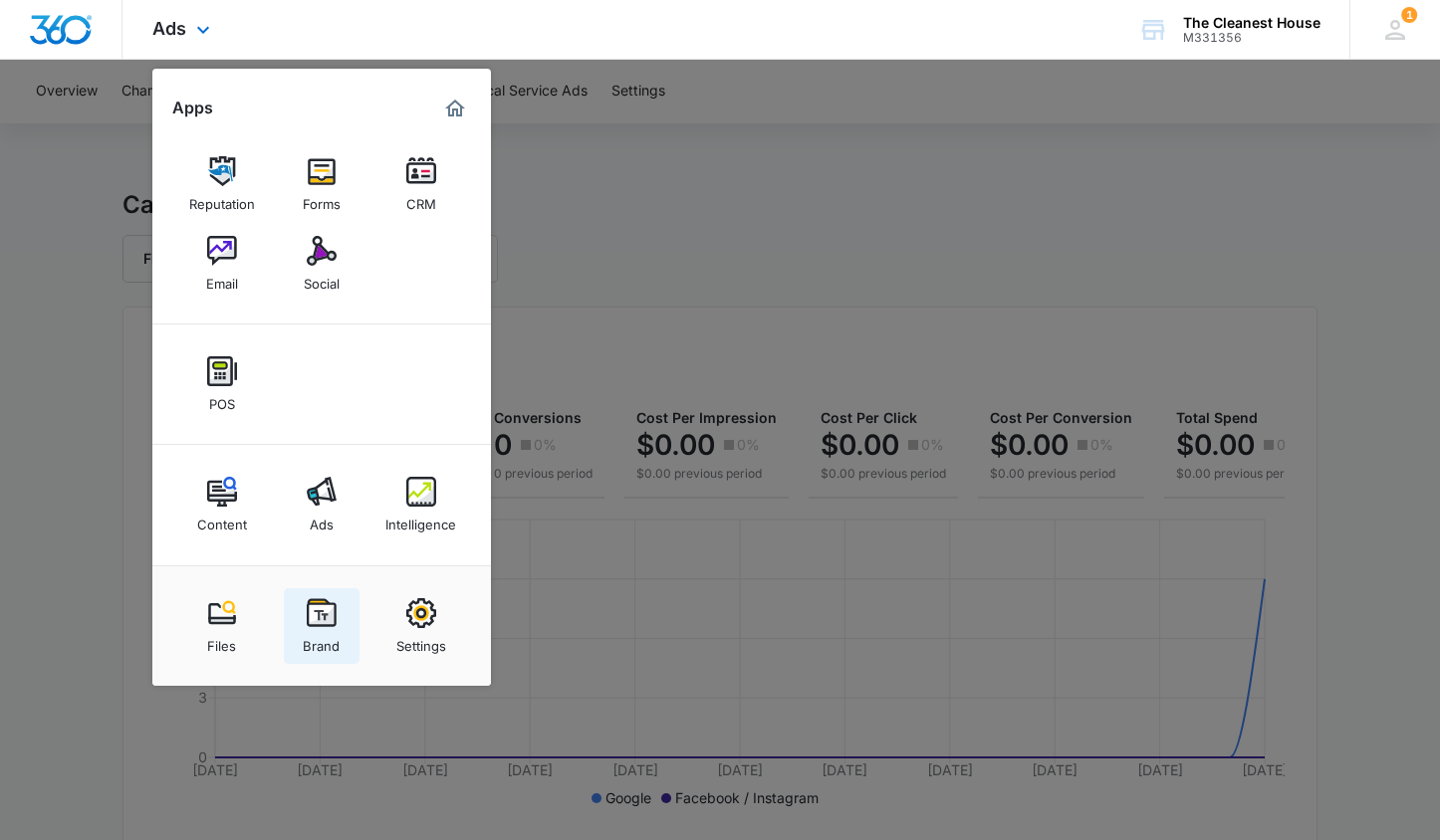 click on "Brand" at bounding box center (321, 641) 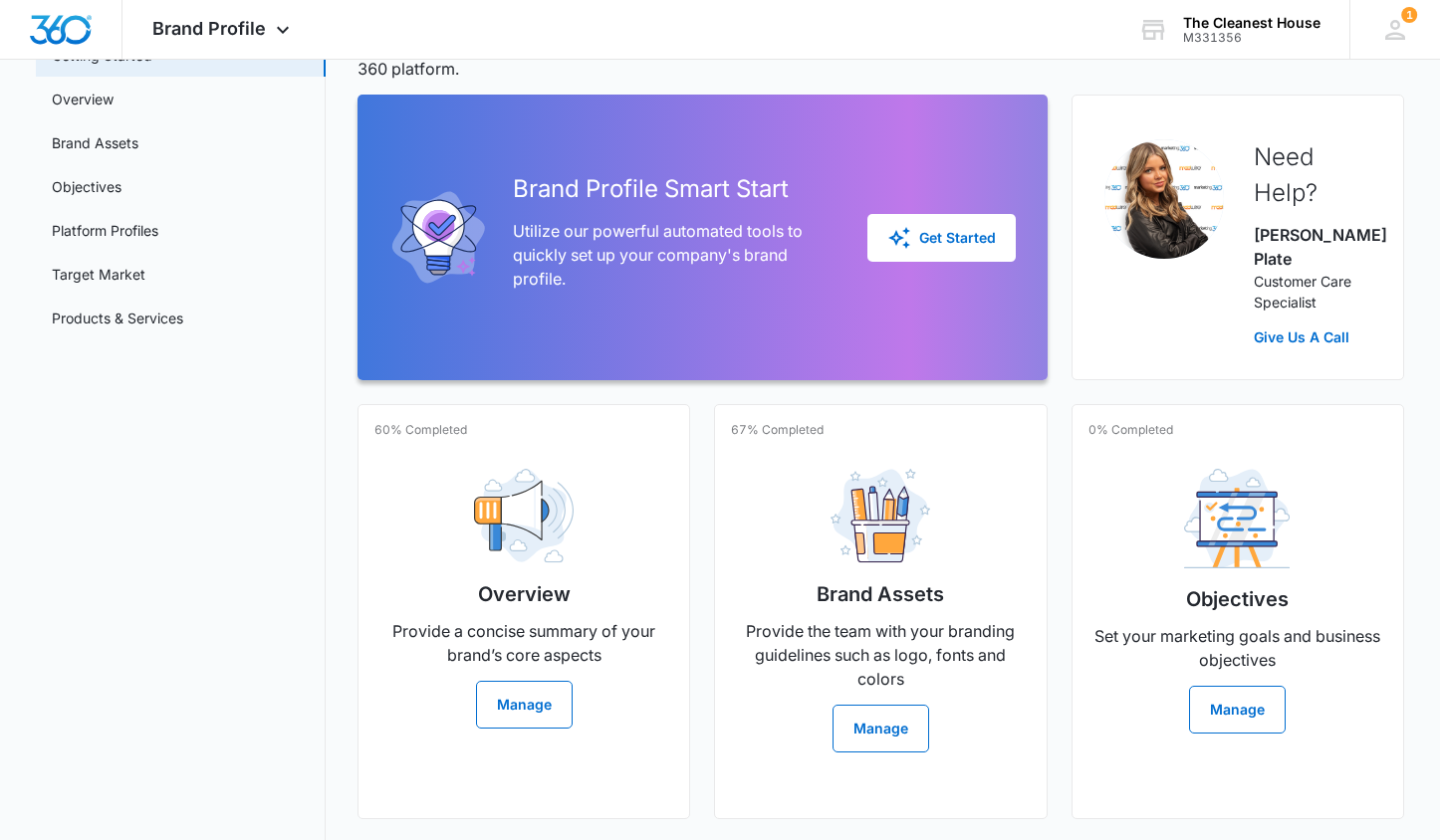 scroll, scrollTop: 139, scrollLeft: 0, axis: vertical 